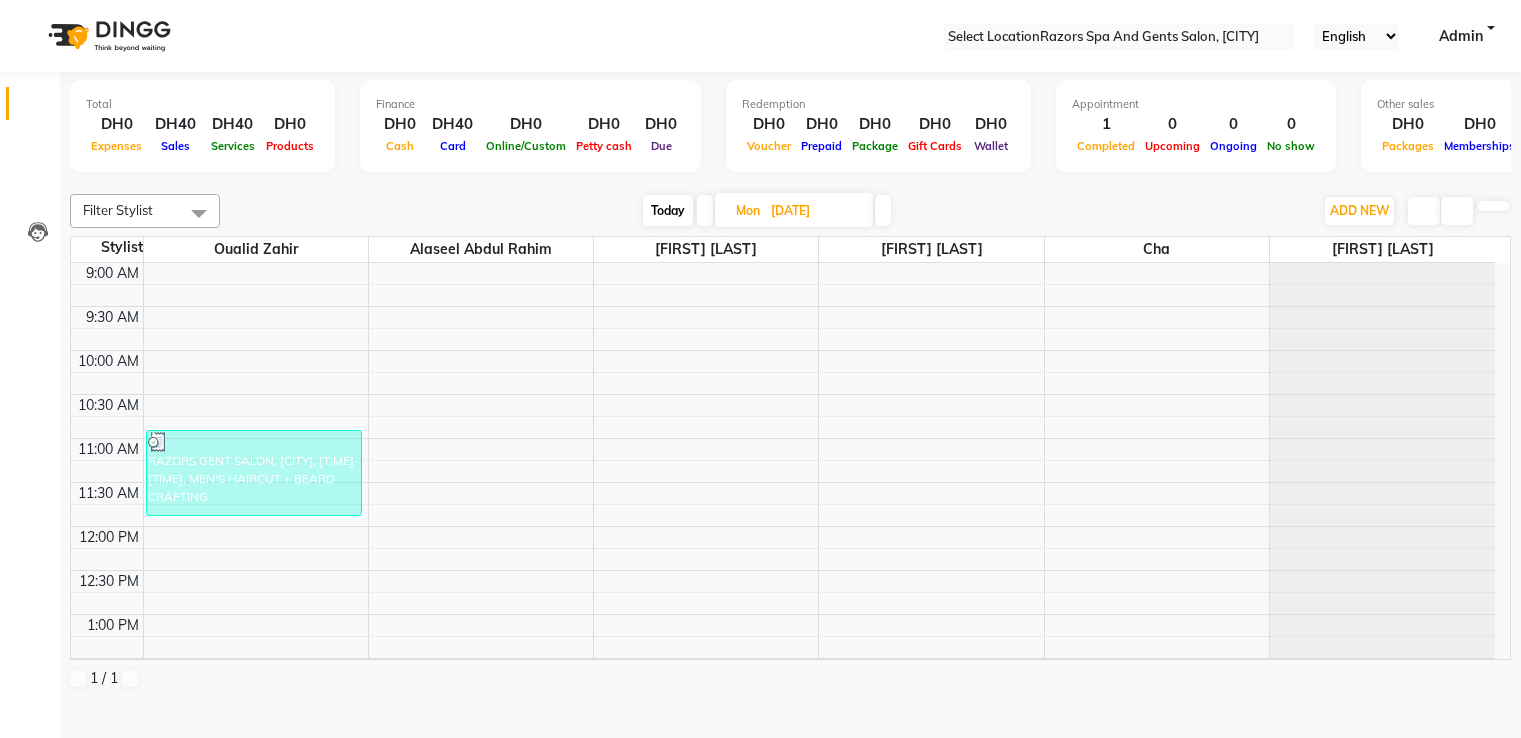 scroll, scrollTop: 0, scrollLeft: 0, axis: both 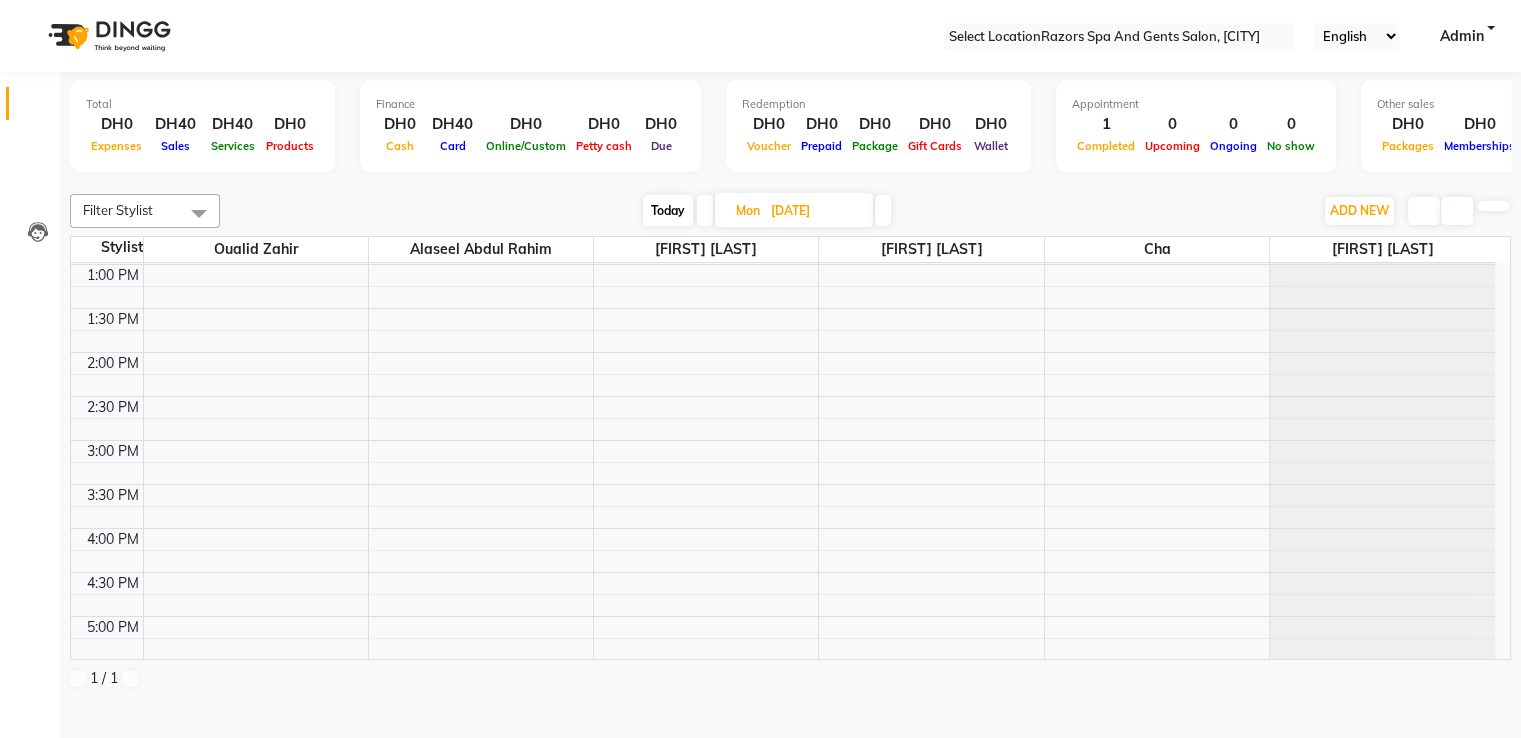 click on "Select Location × Razors Spa And Gents Salon, Nadd Al Hamar English ENGLISH Español العربية मराठी हिंदी ગુજરાતી தமிழ் 中文 Notifications nothing to show Admin Manage Profile Change Password Sign out  Version:3.14.0" at bounding box center (760, 36) 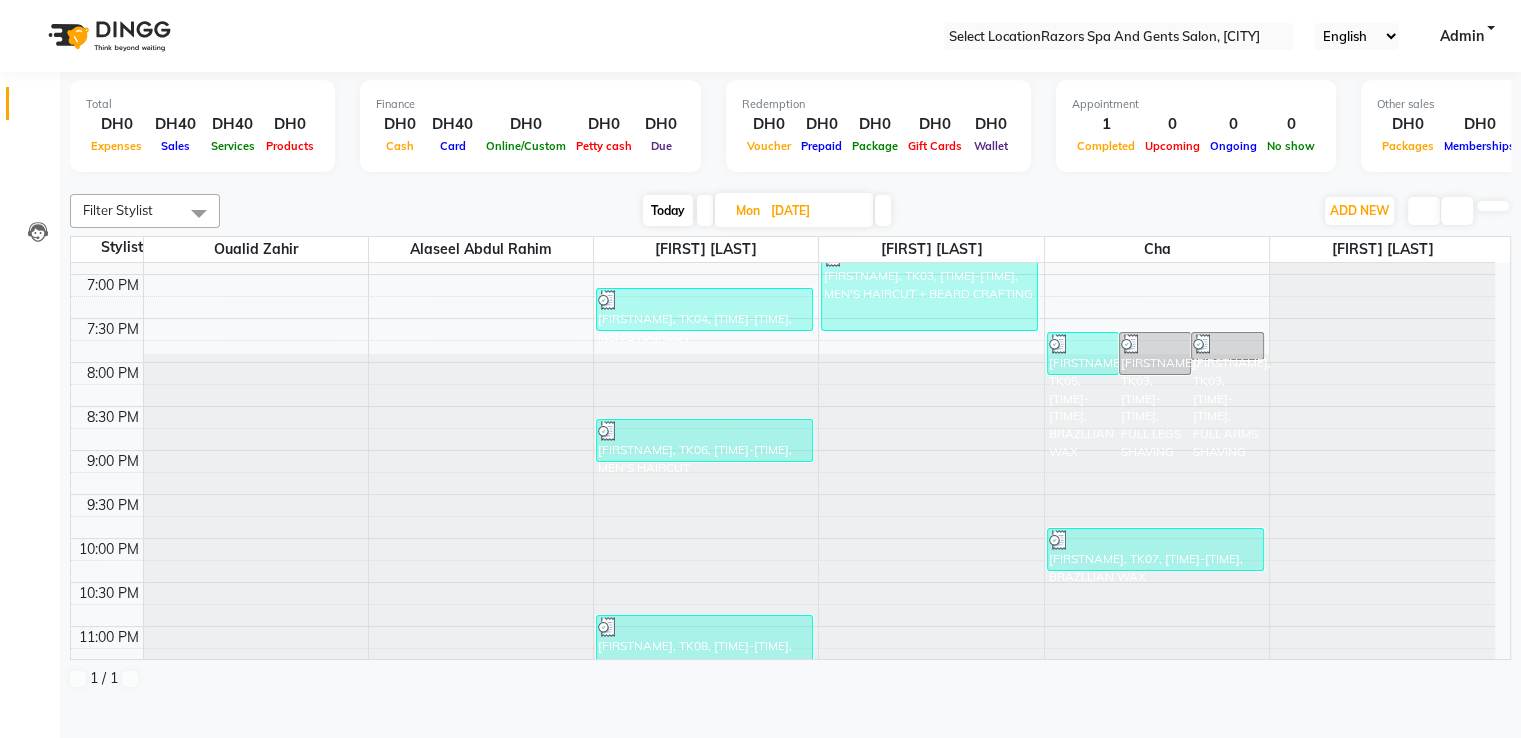 scroll, scrollTop: 910, scrollLeft: 0, axis: vertical 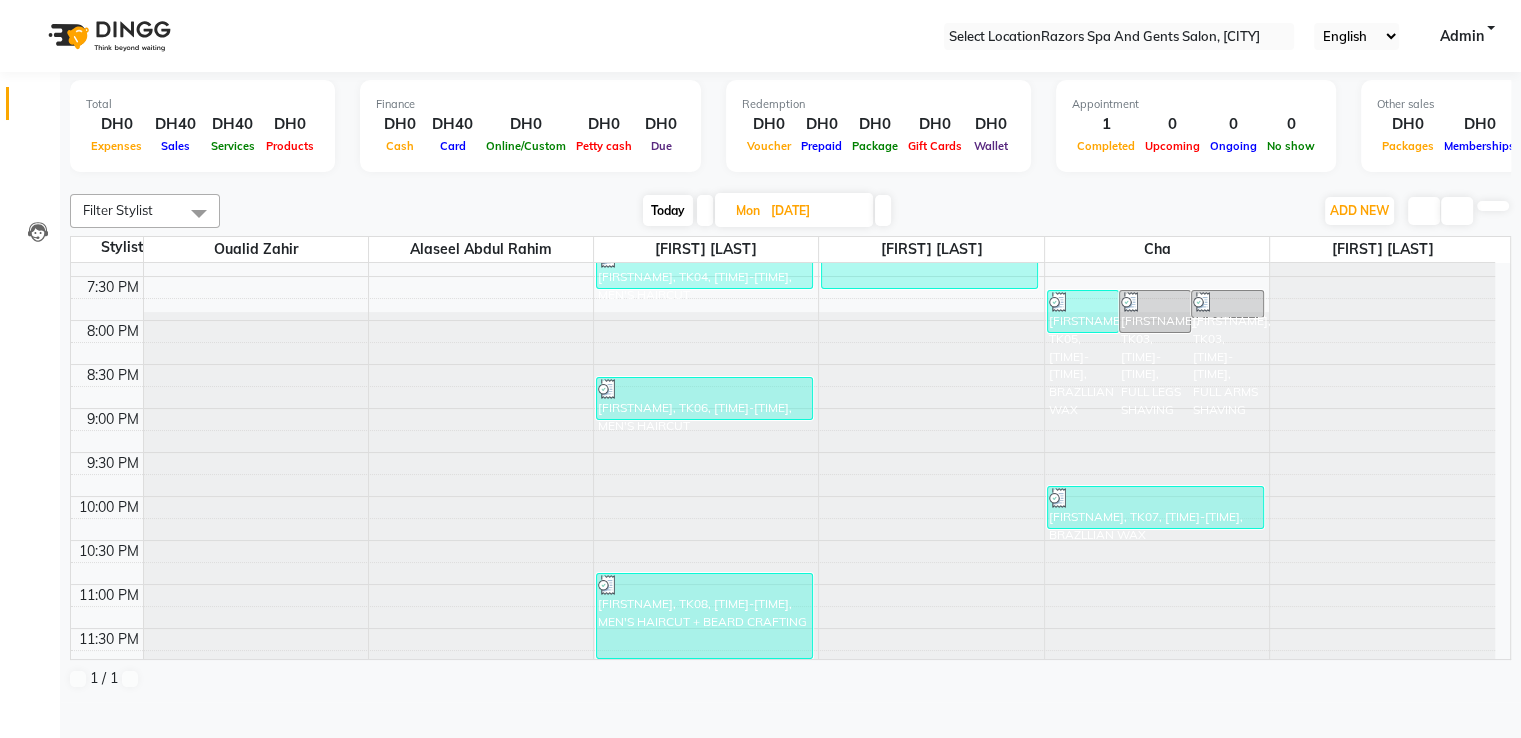 click at bounding box center (883, 210) 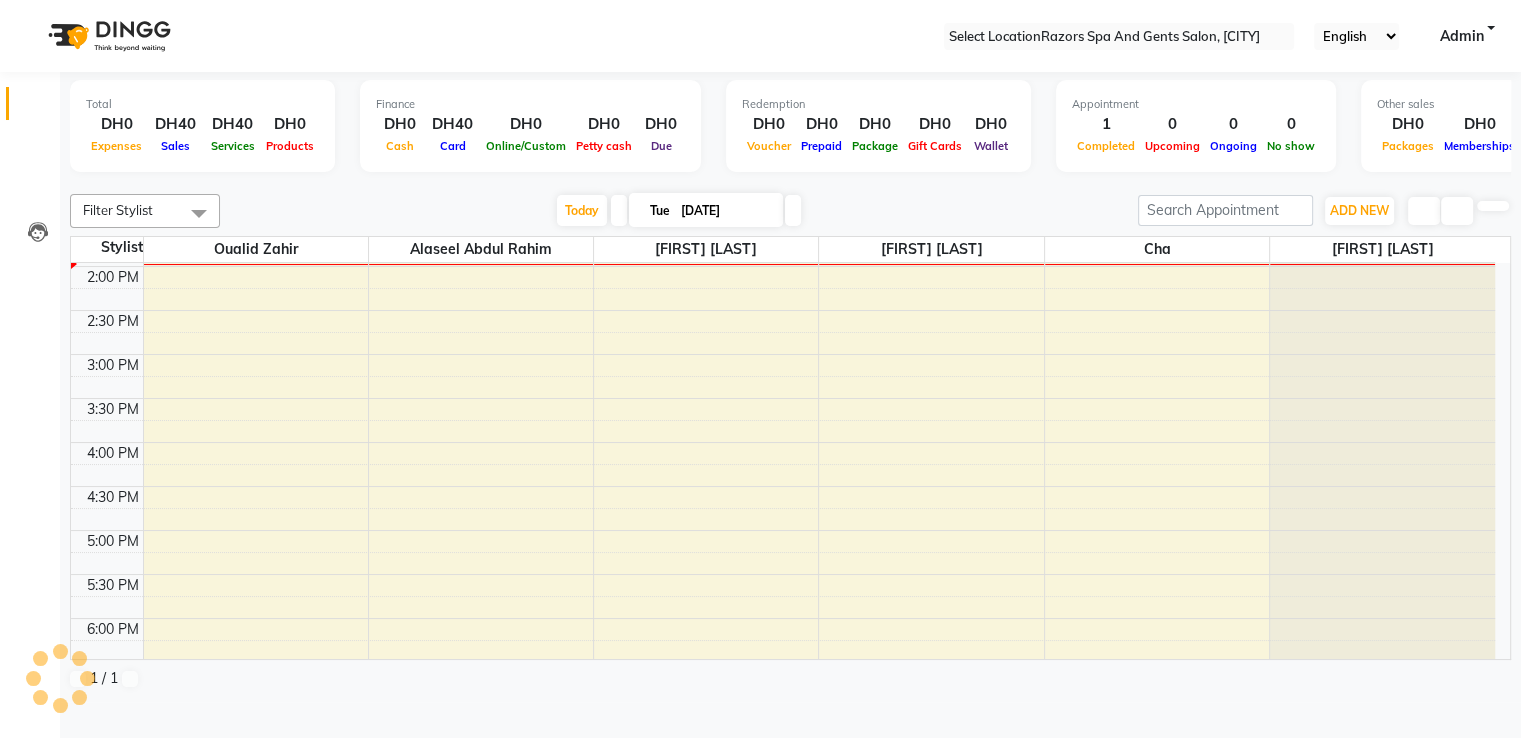 scroll, scrollTop: 670, scrollLeft: 0, axis: vertical 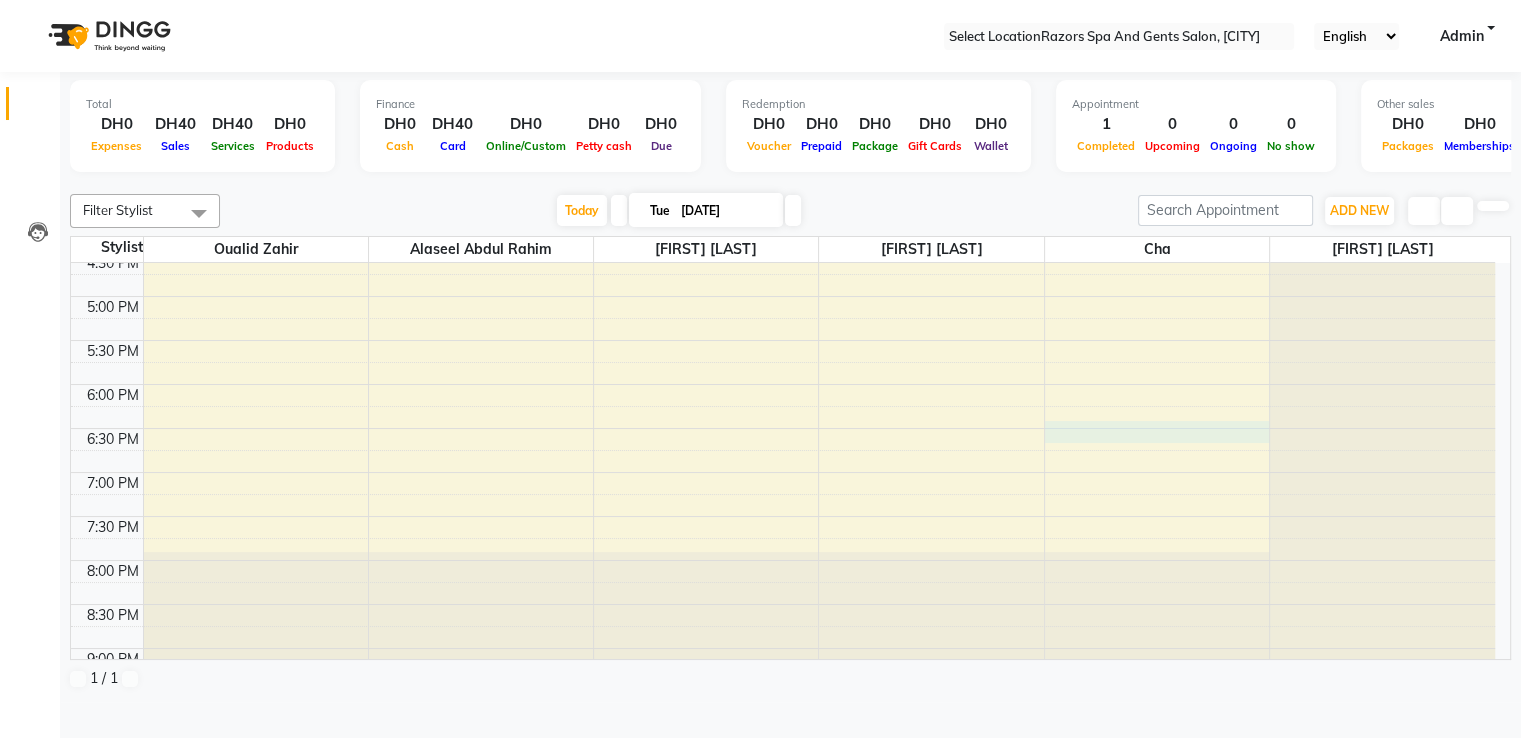click on "9:00 AM 9:30 AM 10:00 AM 10:30 AM 11:00 AM 11:30 AM 12:00 PM 12:30 PM 1:00 PM 1:30 PM 2:00 PM 2:30 PM 3:00 PM 3:30 PM 4:00 PM 4:30 PM 5:00 PM 5:30 PM 6:00 PM 6:30 PM 7:00 PM 7:30 PM 8:00 PM 8:30 PM 9:00 PM 9:30 PM 10:00 PM 10:30 PM 11:00 PM 11:30 PM     RAZORS GENT SALON, TK01, 11:25 AM-11:55 AM, KID'S HAIRCUT (BELOW 8 YEARS)" at bounding box center [783, 252] 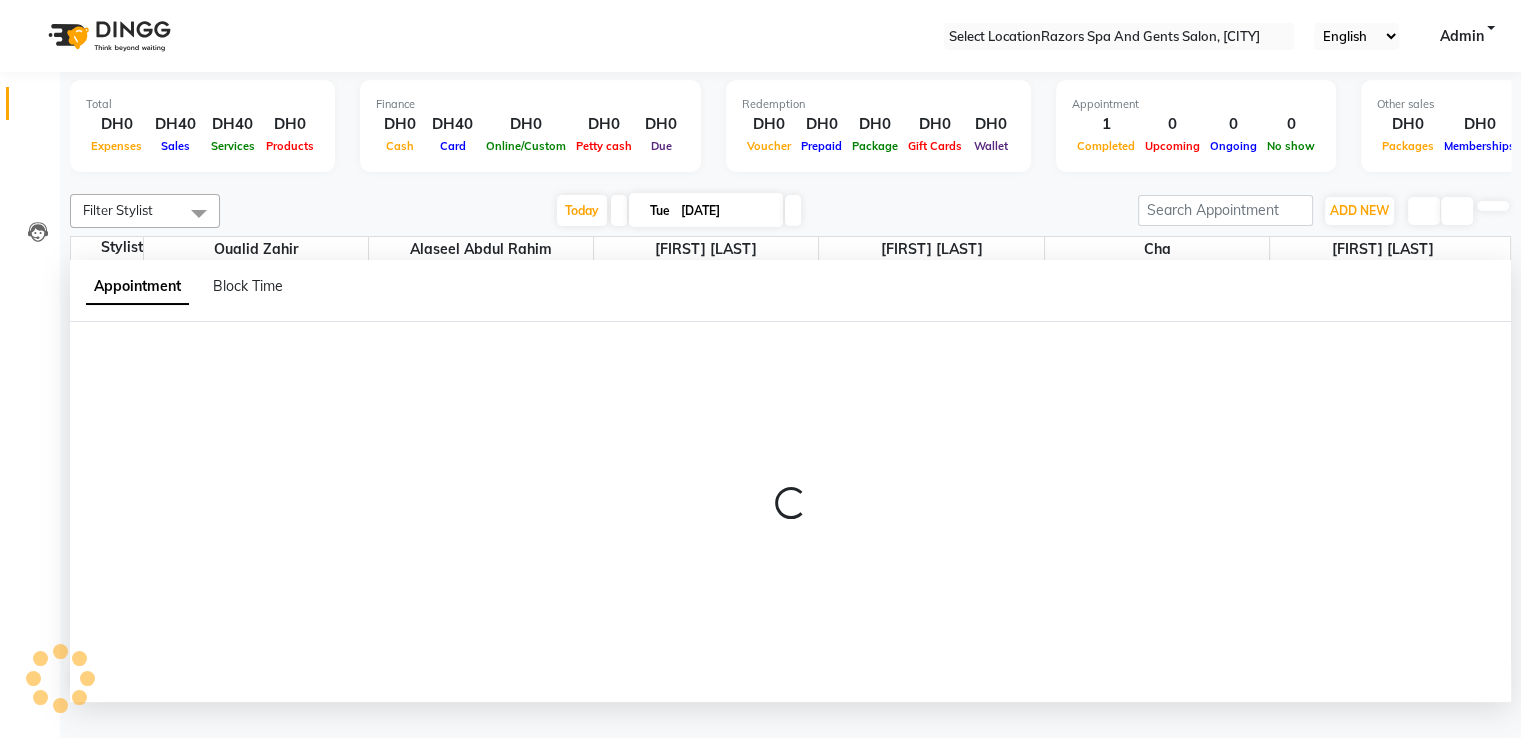 scroll, scrollTop: 1, scrollLeft: 0, axis: vertical 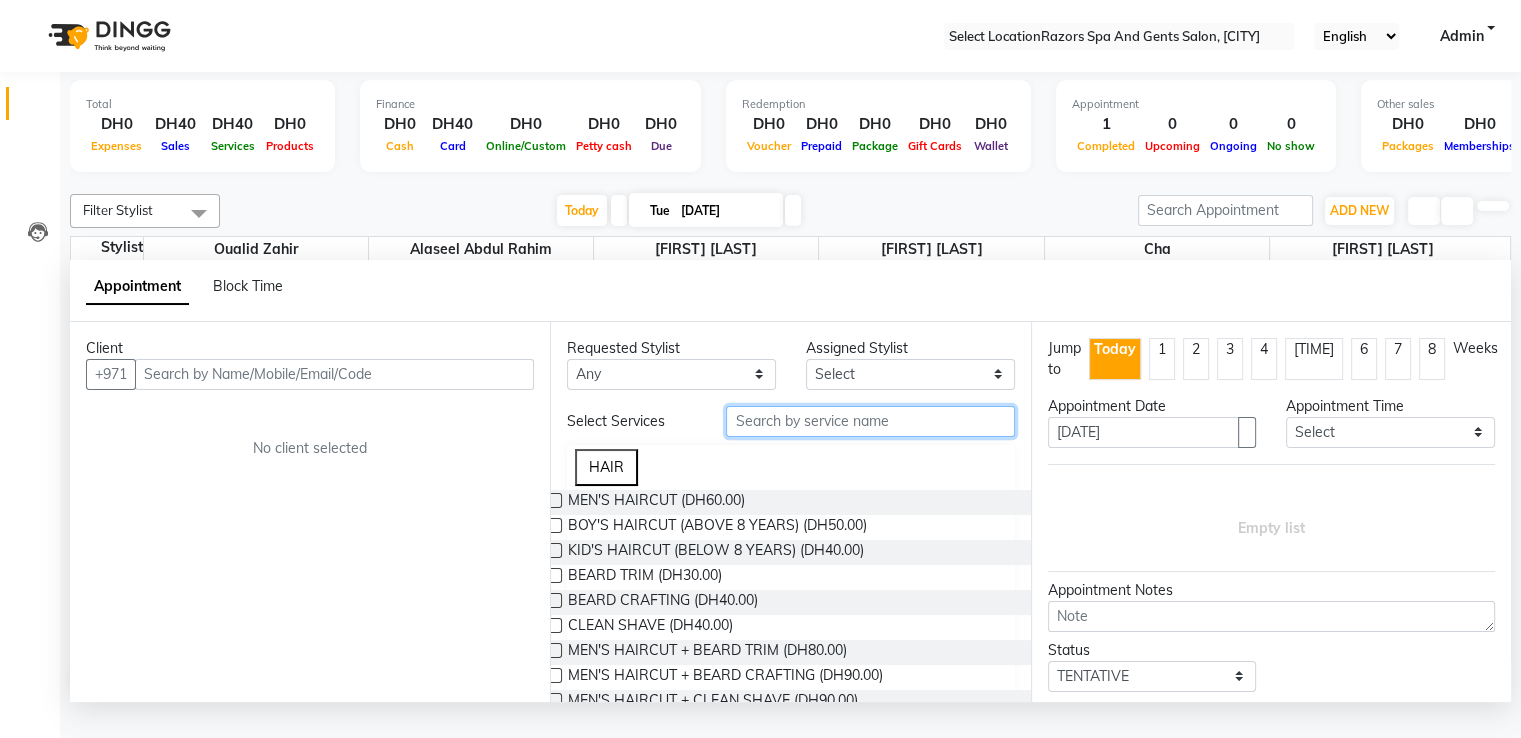click at bounding box center (870, 421) 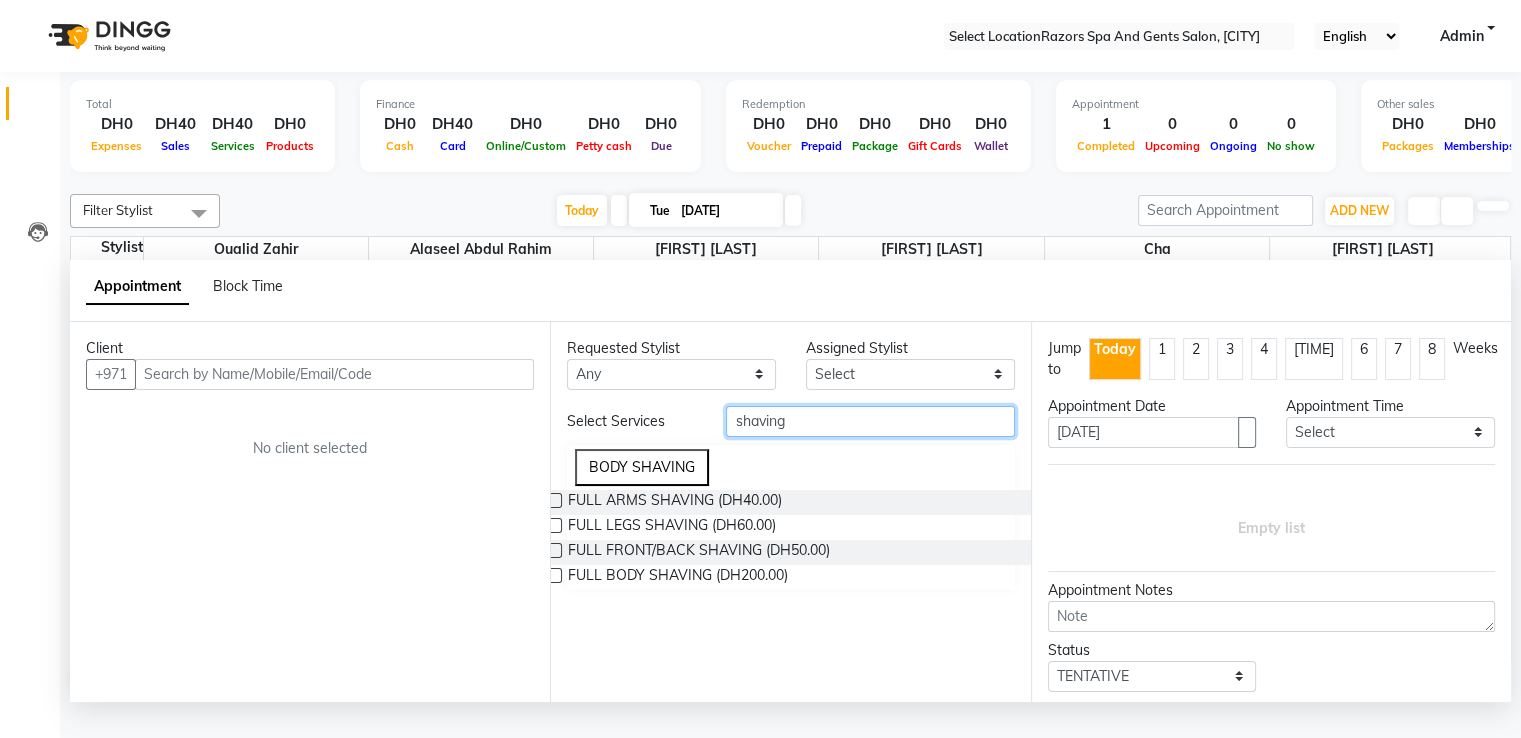 click on "shaving" at bounding box center [870, 421] 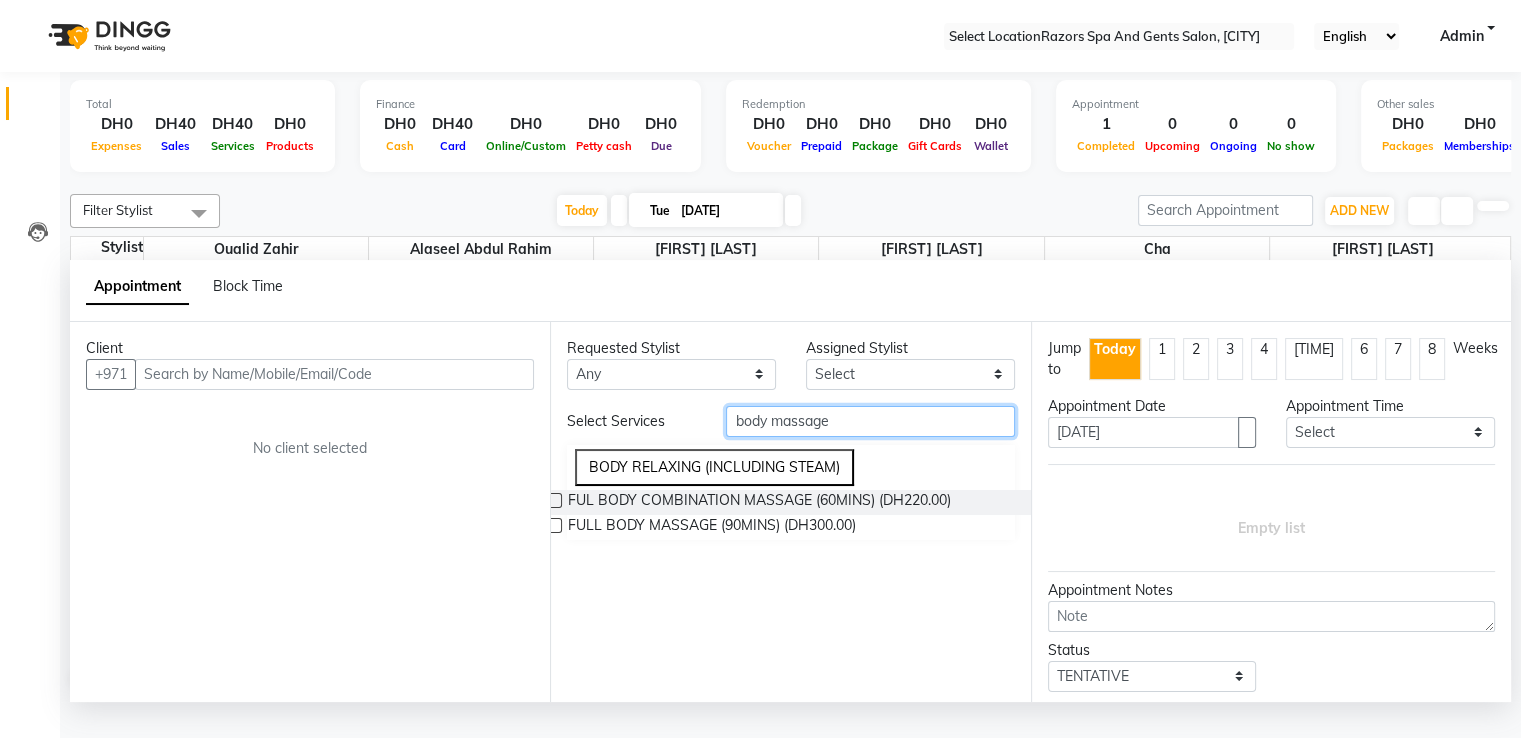 type on "body massage" 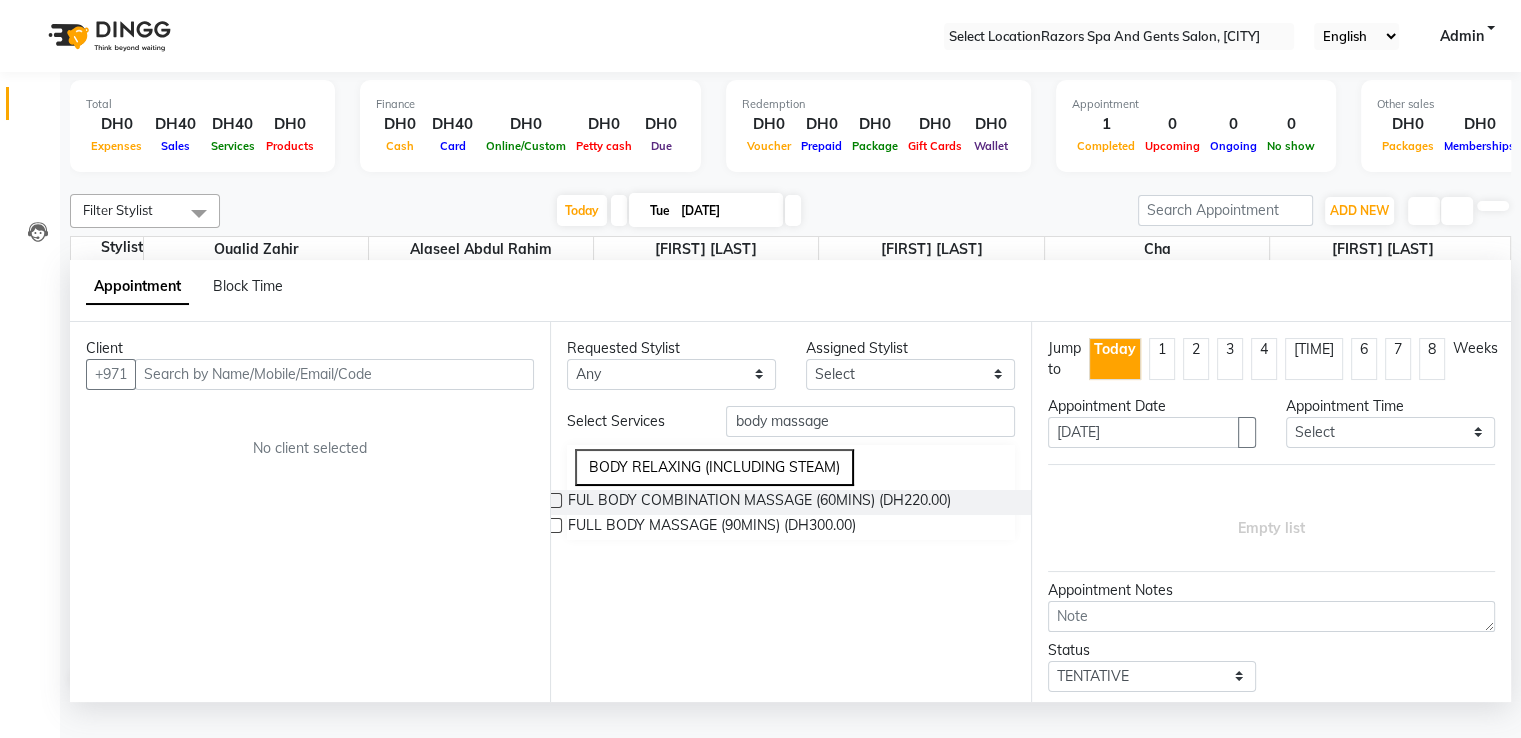 click on "Select Location × Razors Spa And Gents Salon, Nadd Al Hamar English ENGLISH Español العربية मराठी हिंदी ગુજરાતી தமிழ் 中文 Notifications nothing to show Admin Manage Profile Change Password Sign out  Version:3.14.0" at bounding box center [760, 36] 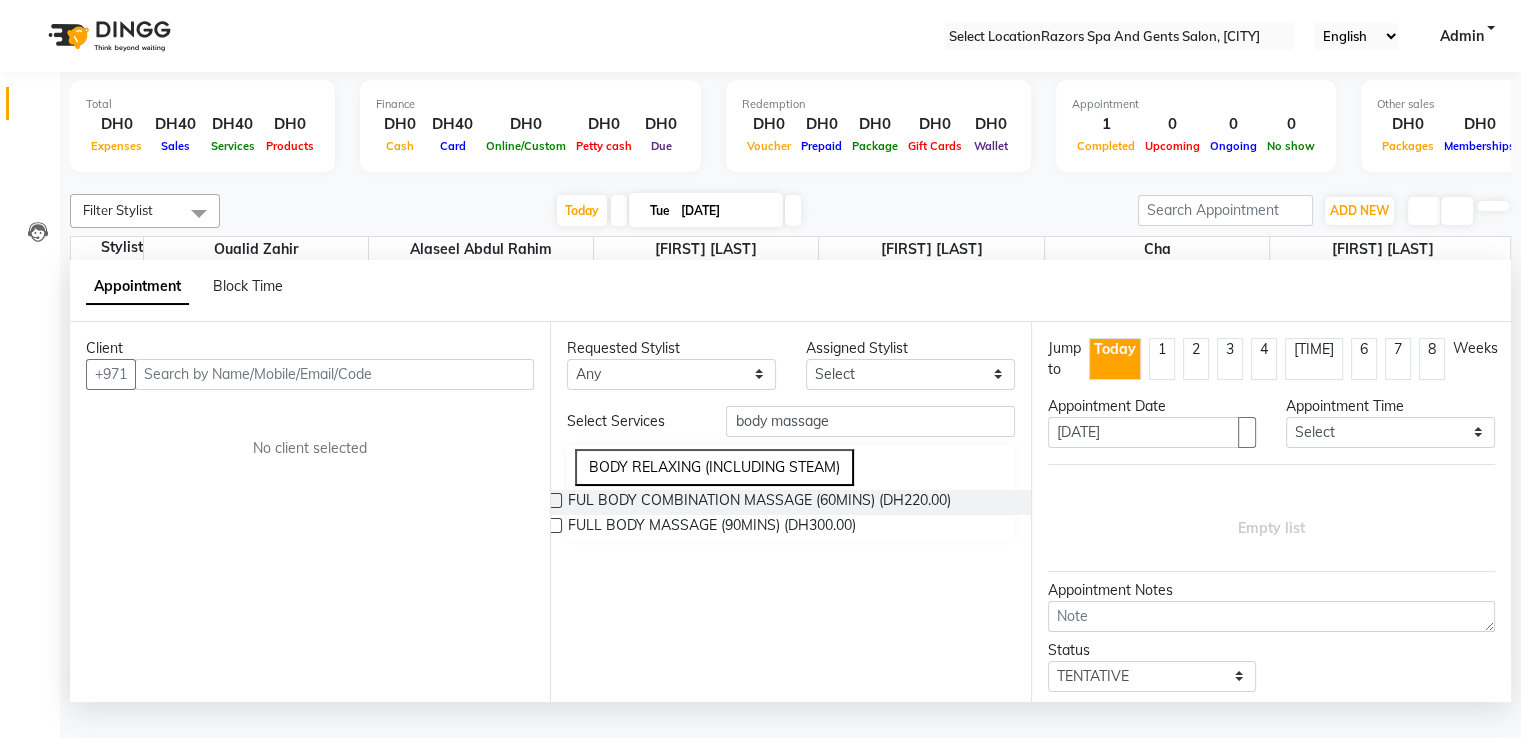 click at bounding box center [791, 182] 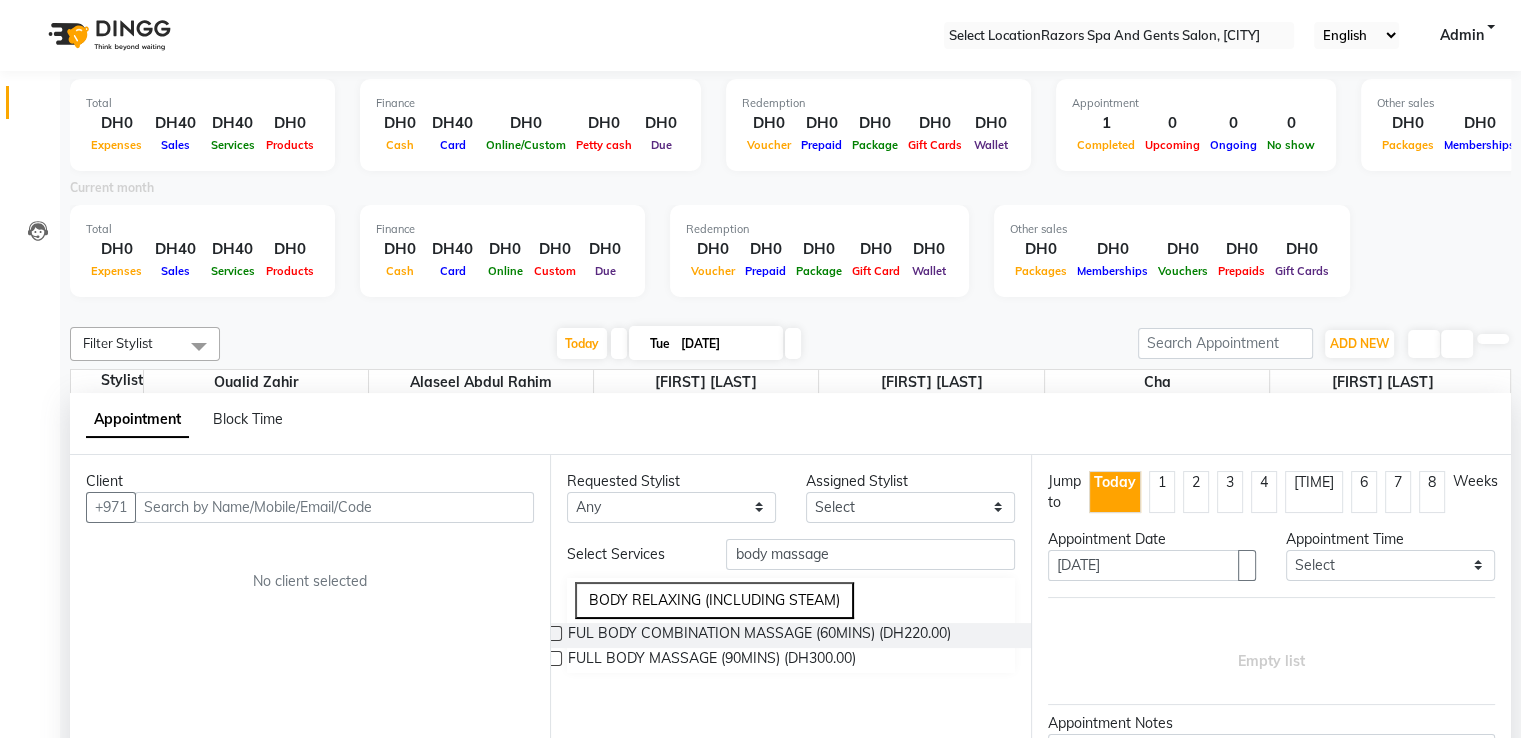 click at bounding box center [791, 311] 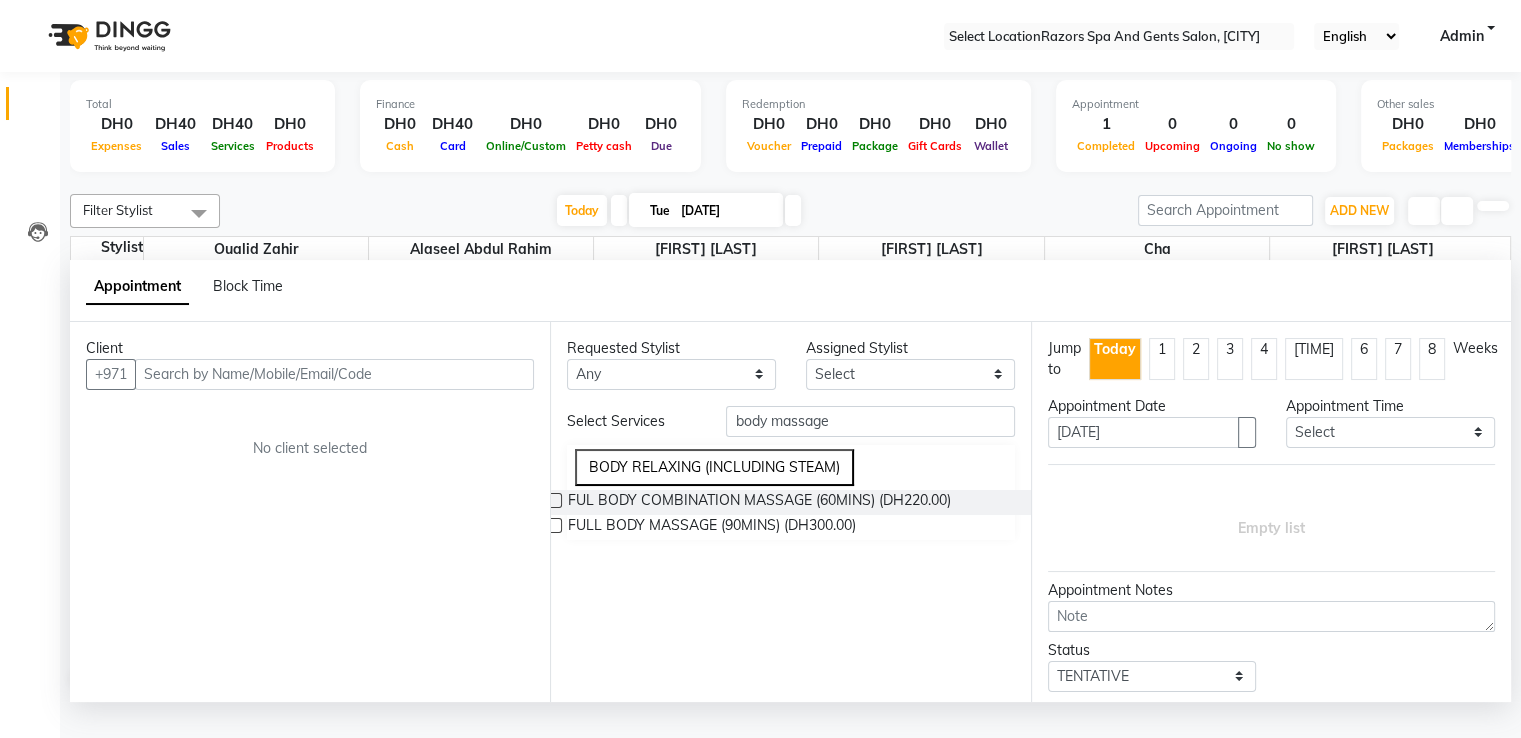 click on "Select Location × Razors Spa And Gents Salon, Nadd Al Hamar English ENGLISH Español العربية मराठी हिंदी ગુજરાતી தமிழ் 中文 Notifications nothing to show Admin Manage Profile Change Password Sign out  Version:3.14.0" at bounding box center (760, 36) 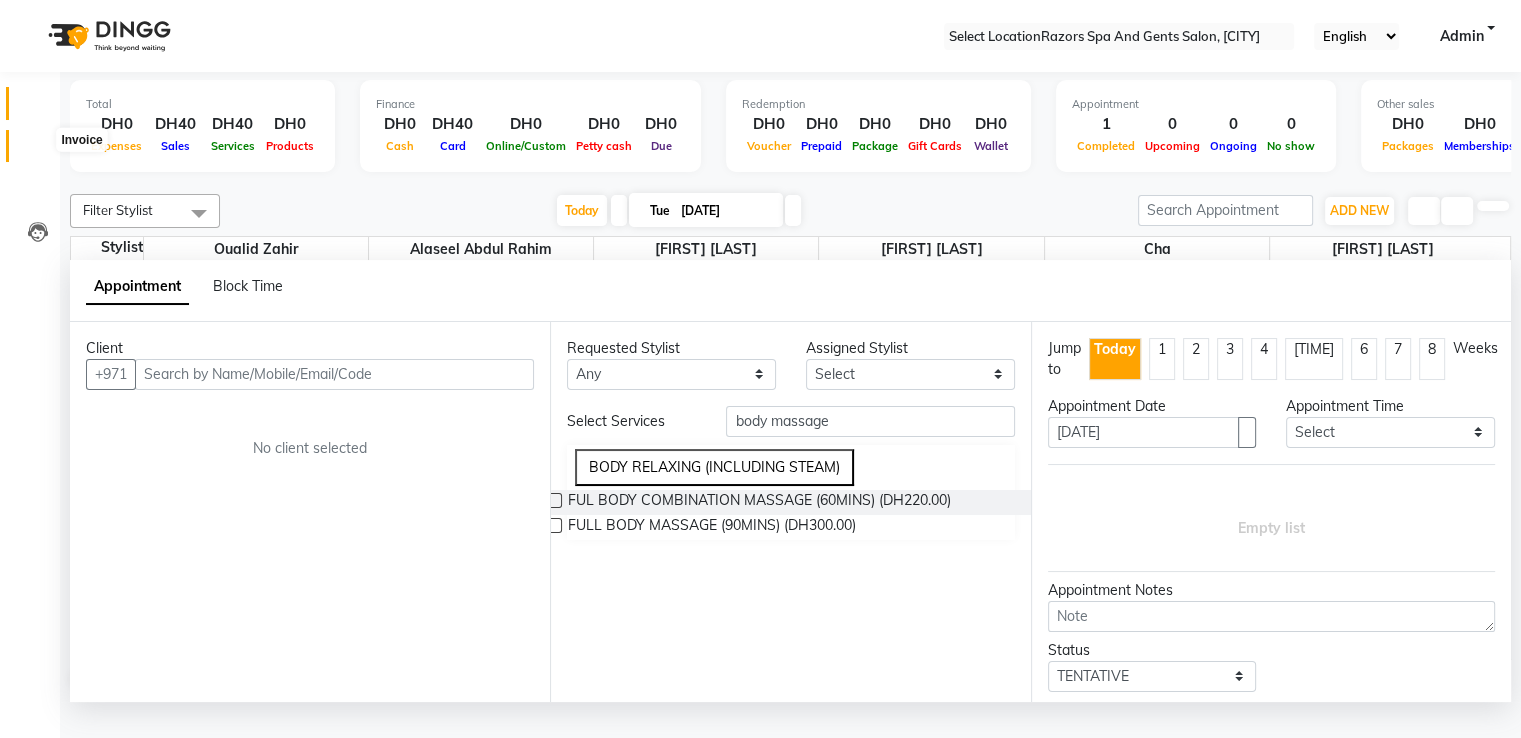click at bounding box center (38, 151) 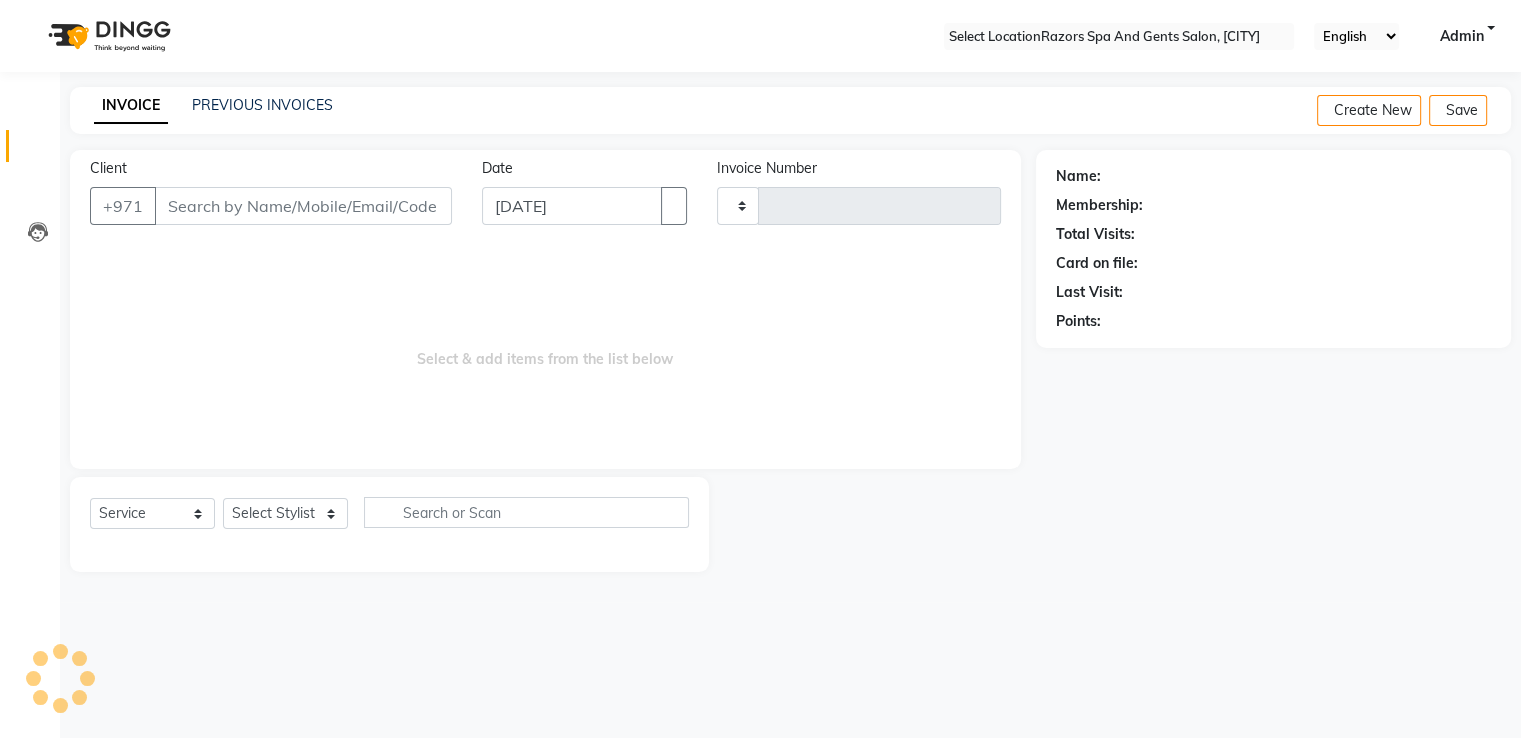 scroll, scrollTop: 0, scrollLeft: 0, axis: both 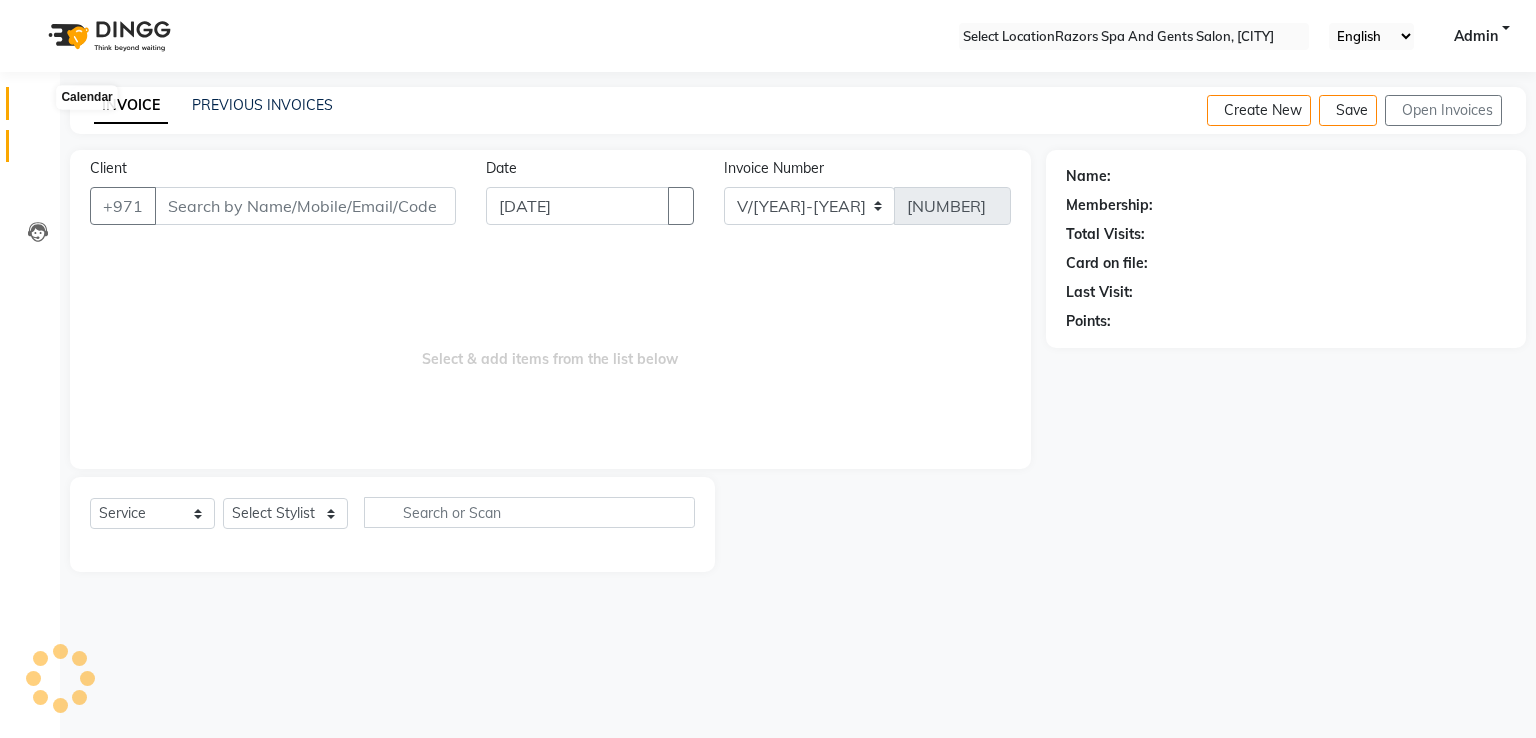click at bounding box center [38, 108] 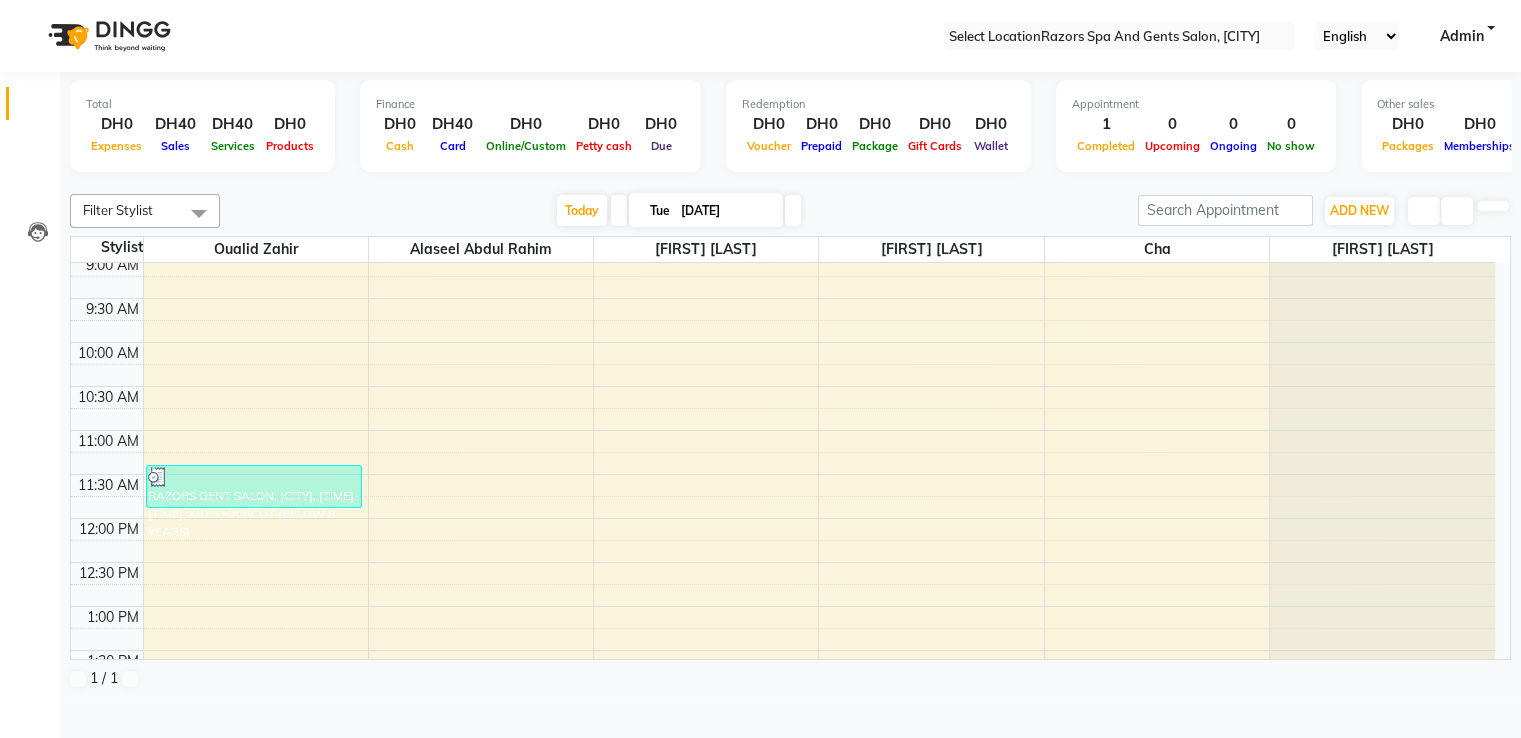 scroll, scrollTop: 0, scrollLeft: 0, axis: both 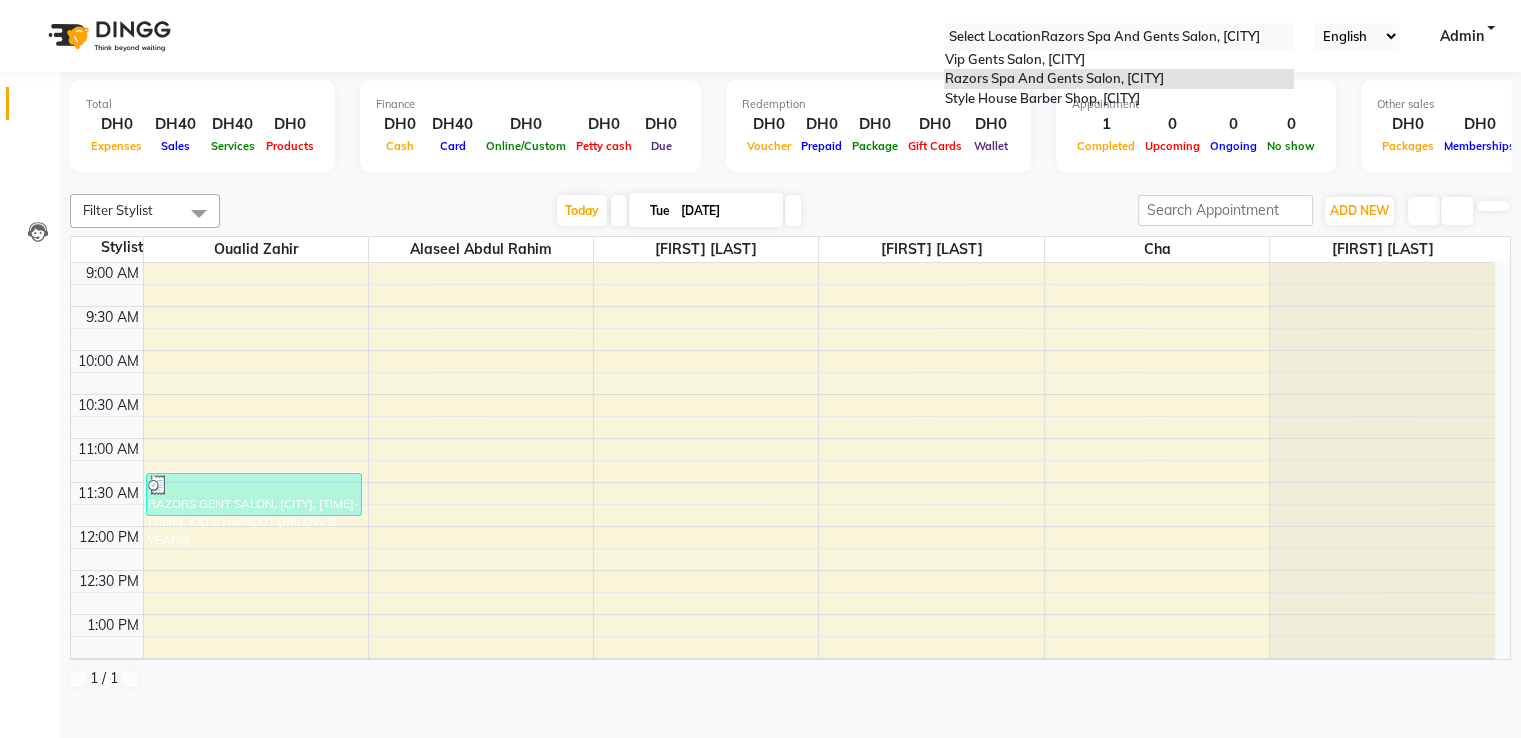 click at bounding box center (1119, 37) 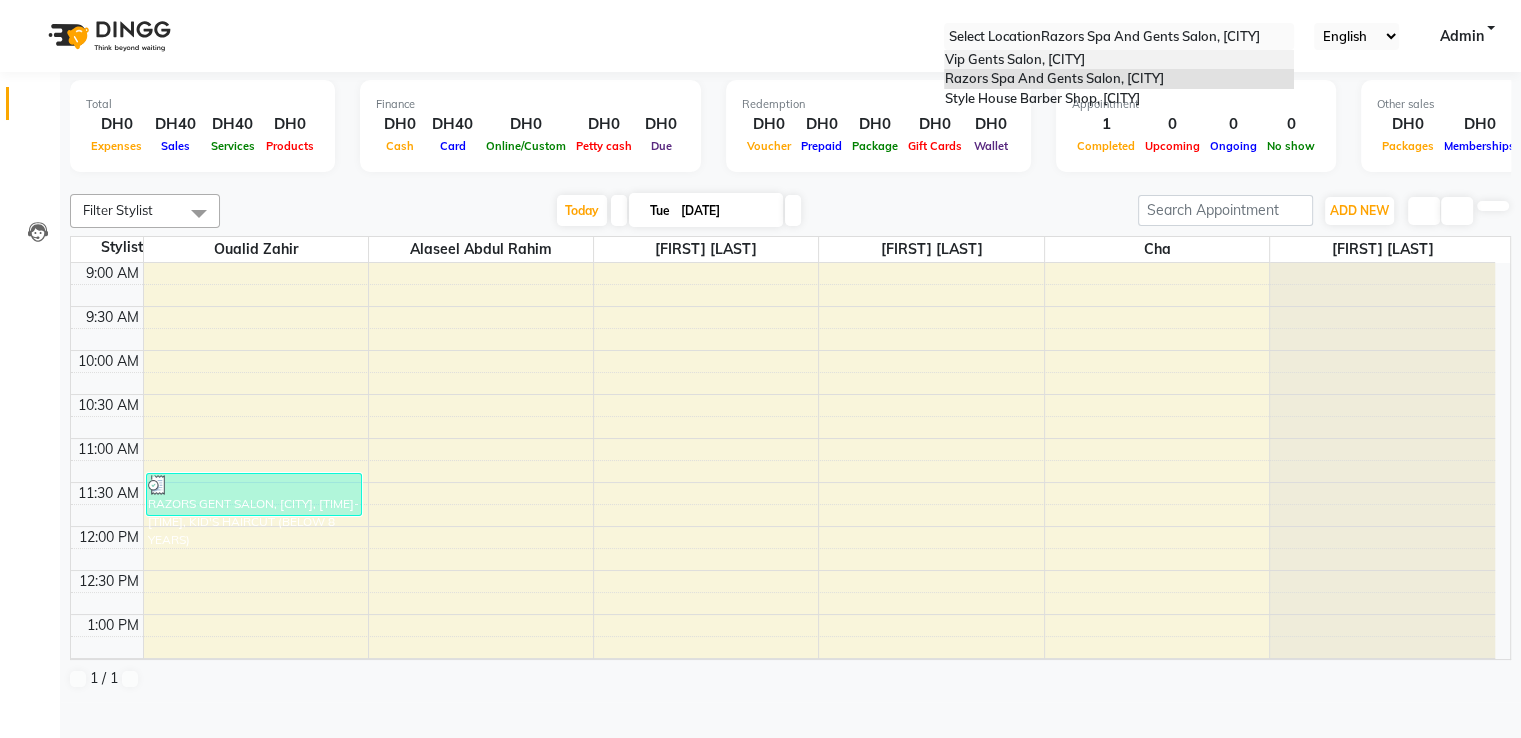 click on "Vip Gents Salon, Hor Al Anz East" at bounding box center (1014, 59) 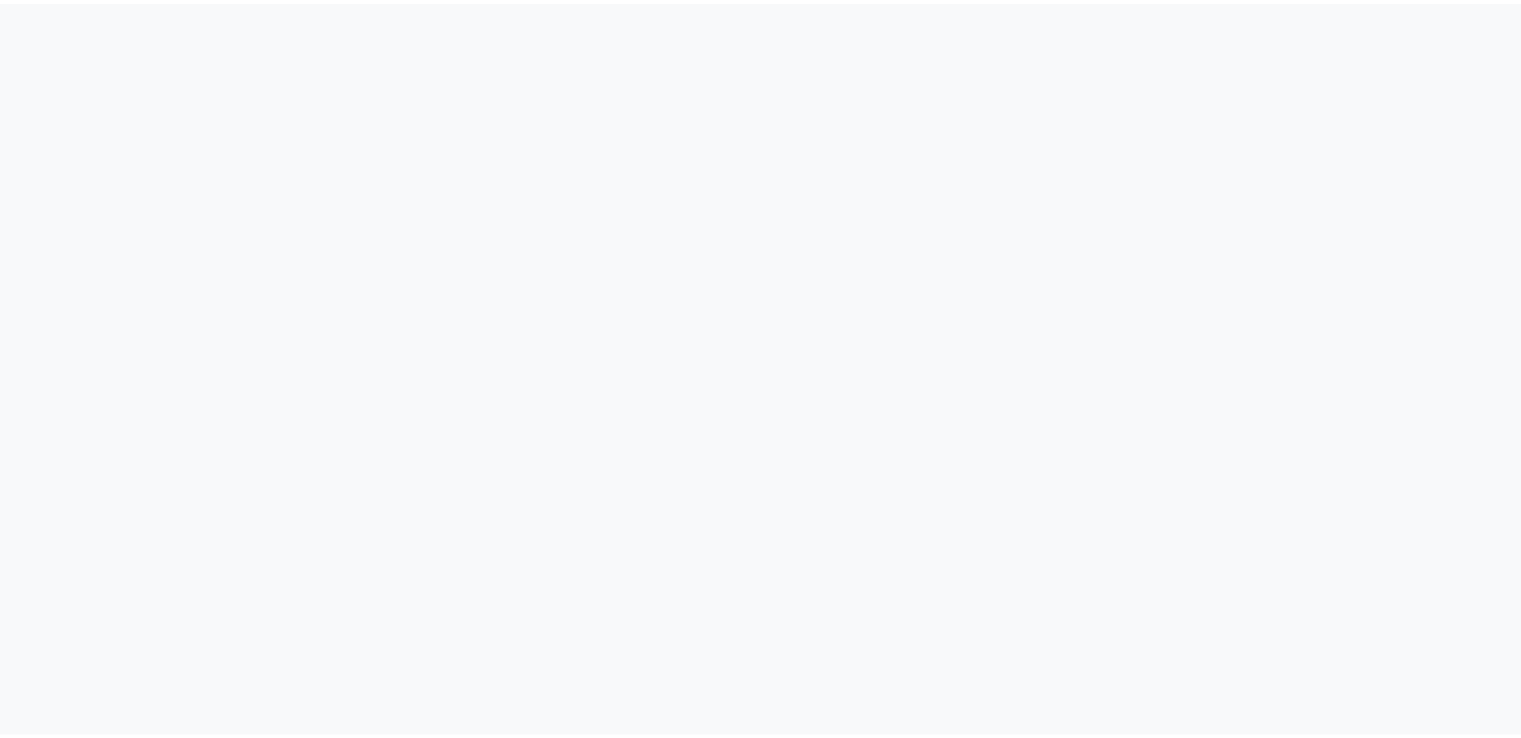 scroll, scrollTop: 0, scrollLeft: 0, axis: both 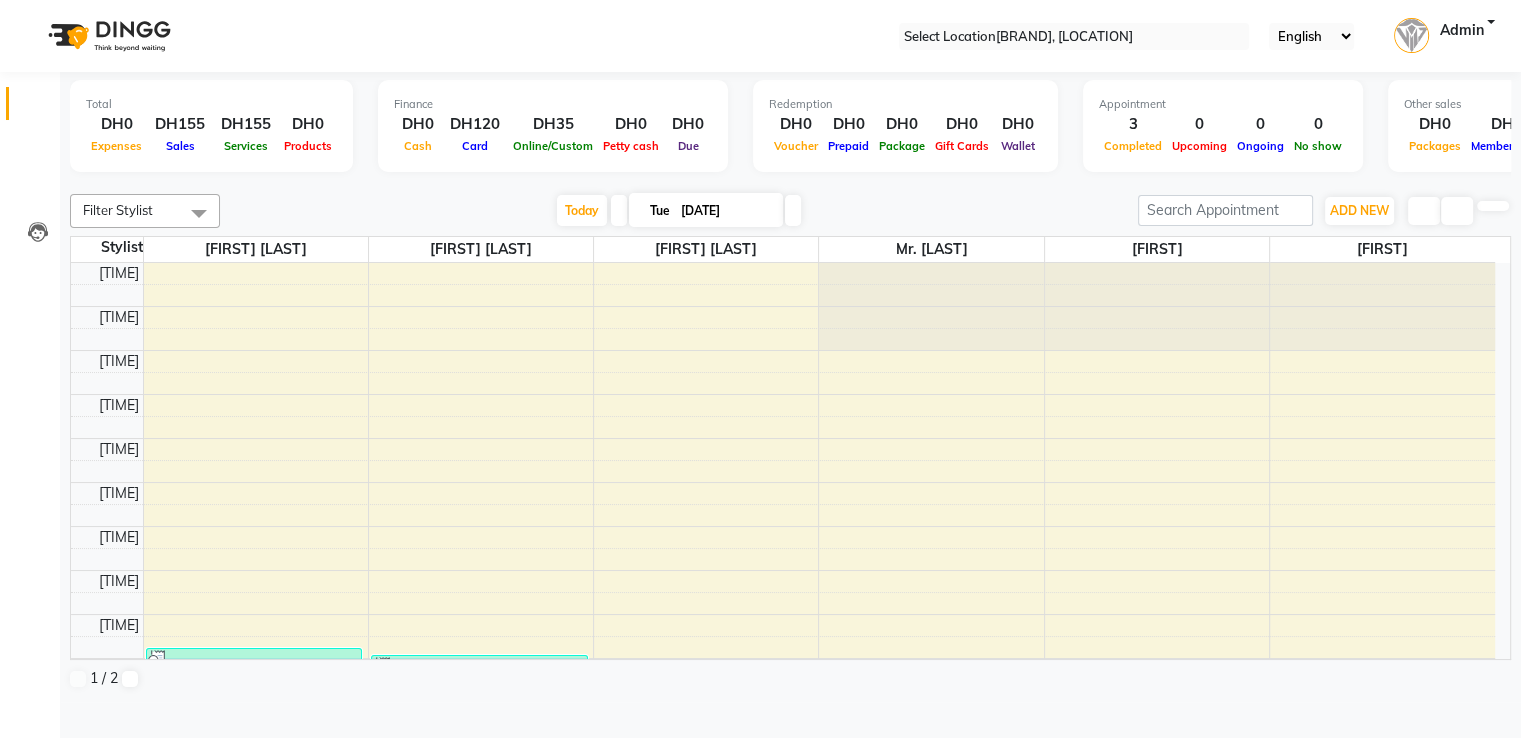 click at bounding box center [1074, 37] 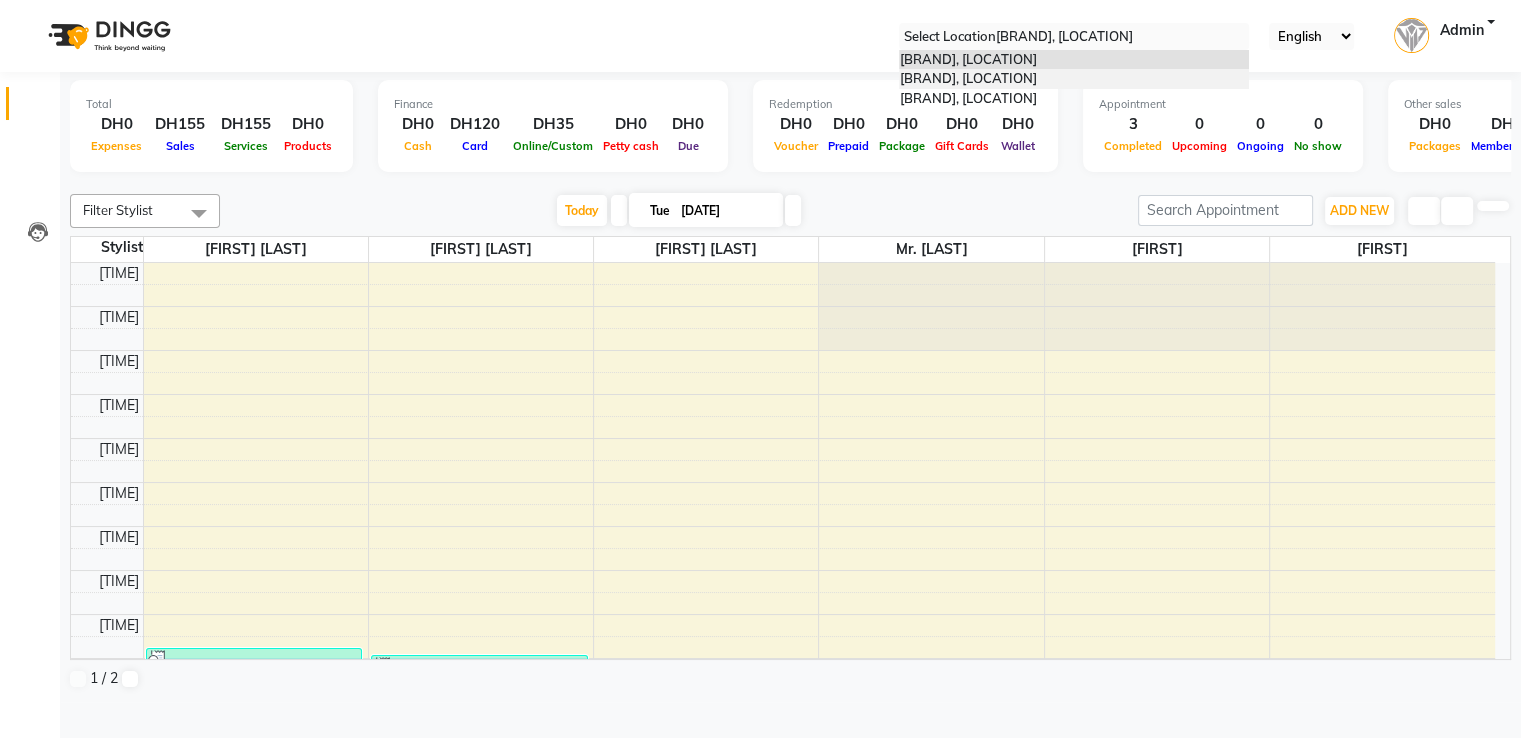 click on "[BUSINESS_NAME], [LOCATION]" at bounding box center (1074, 79) 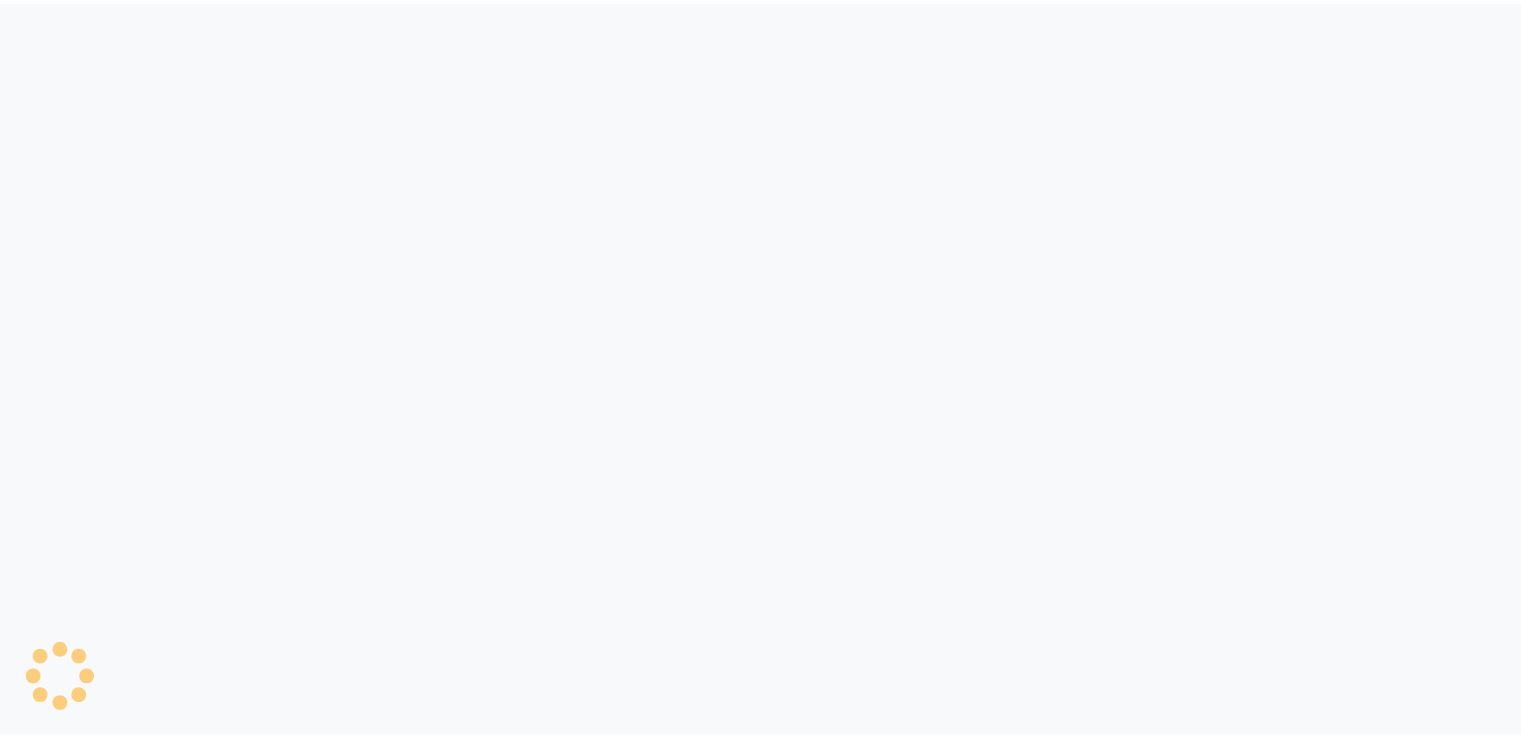 scroll, scrollTop: 0, scrollLeft: 0, axis: both 